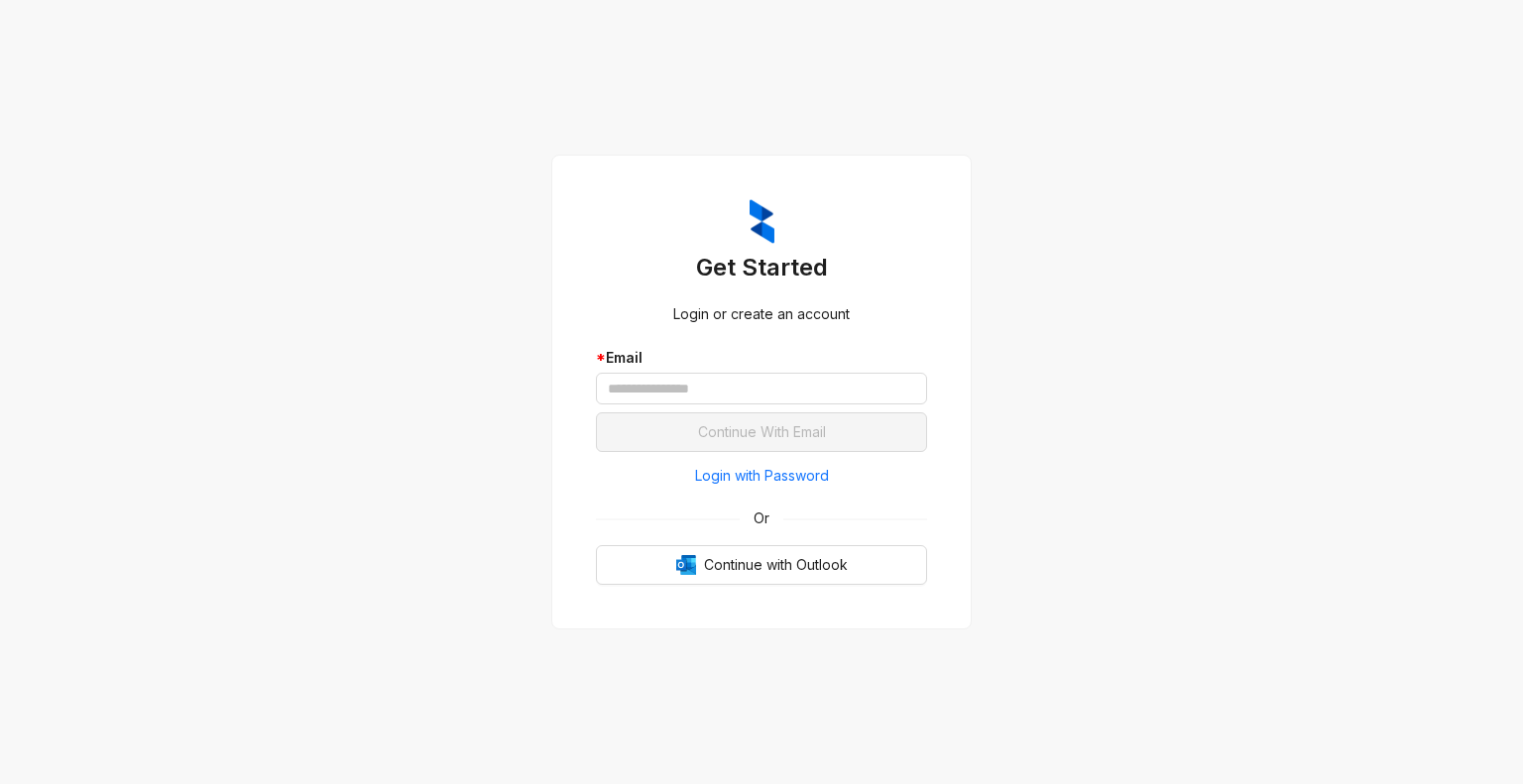 scroll, scrollTop: 0, scrollLeft: 0, axis: both 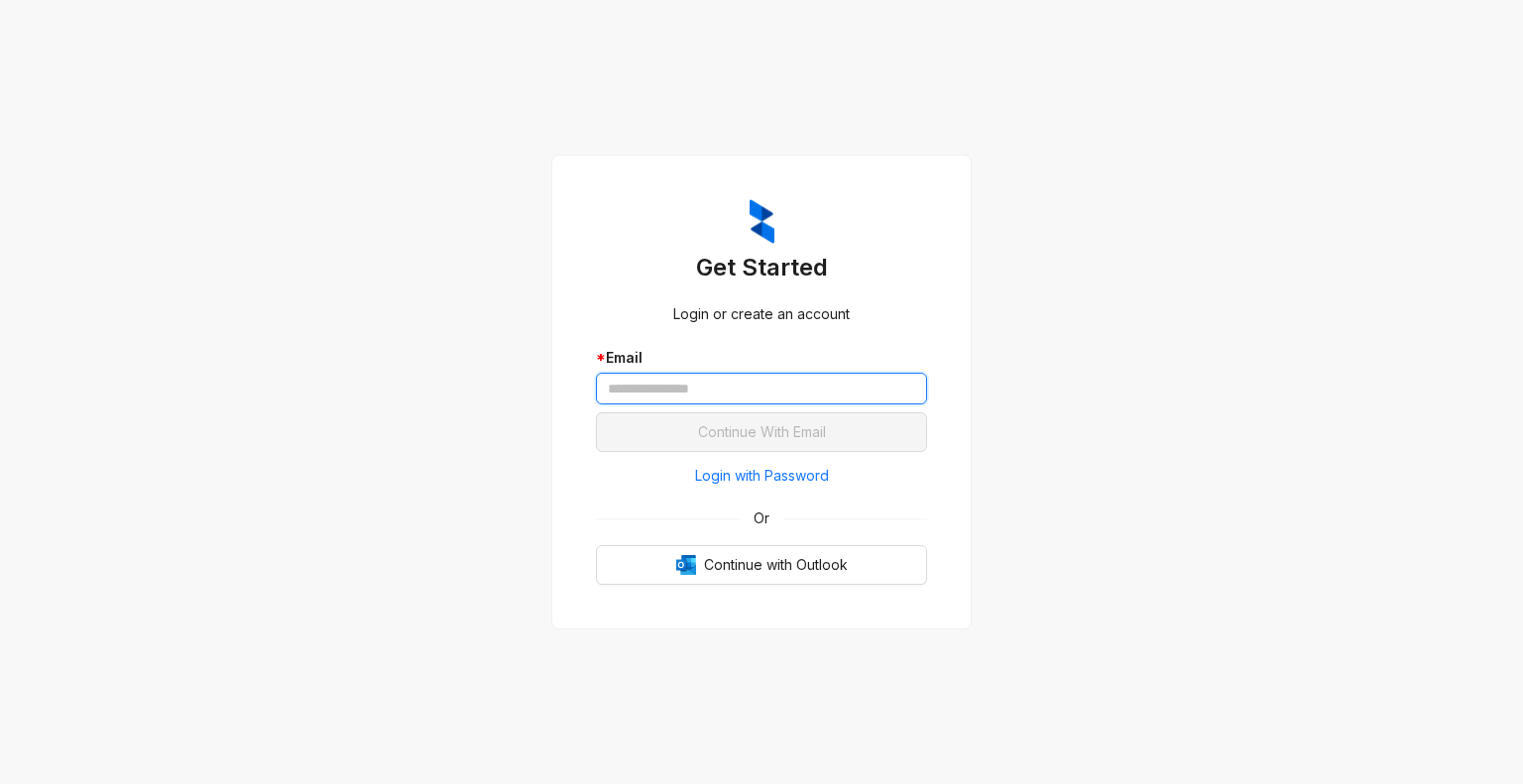 click at bounding box center (762, 389) 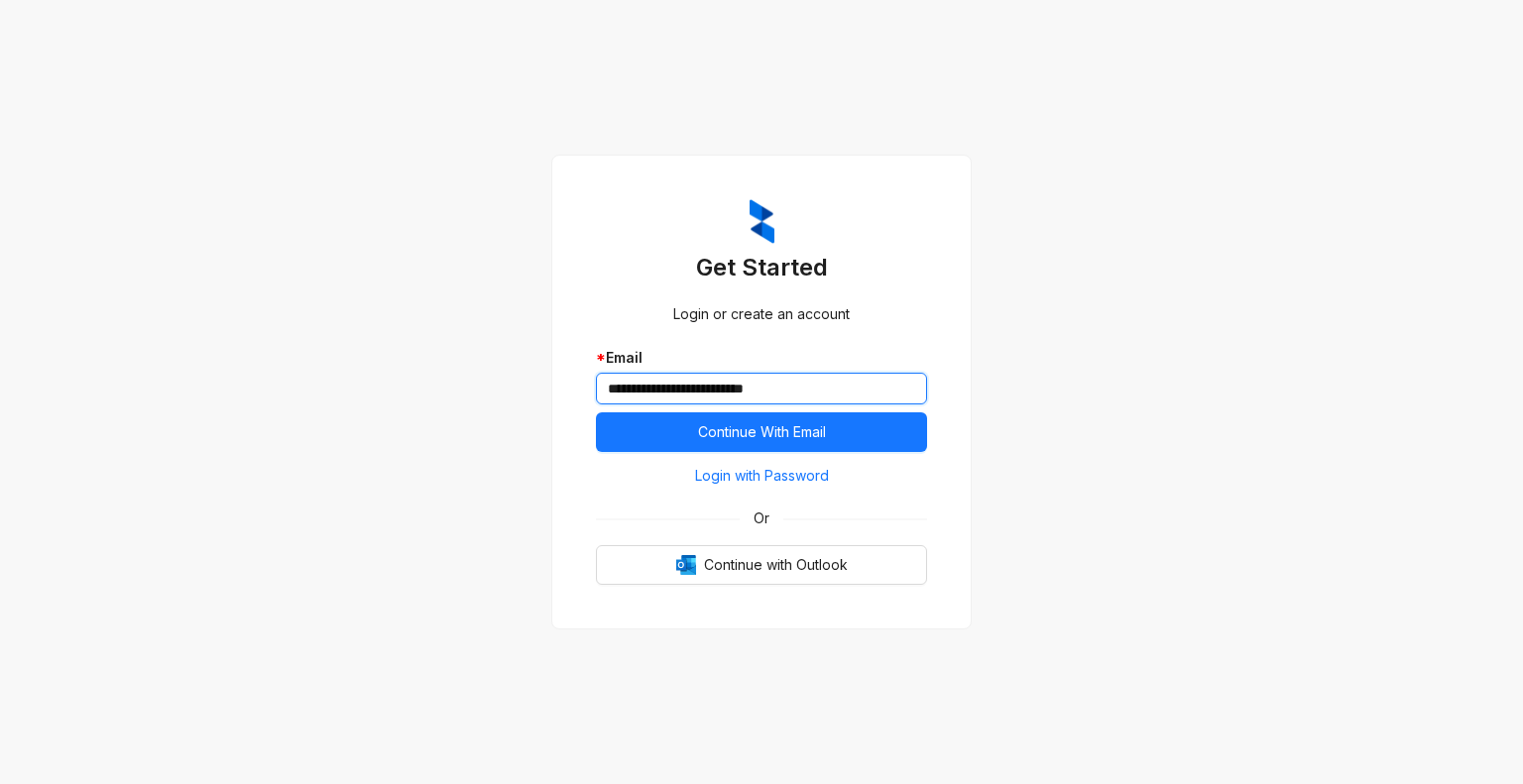 type on "**********" 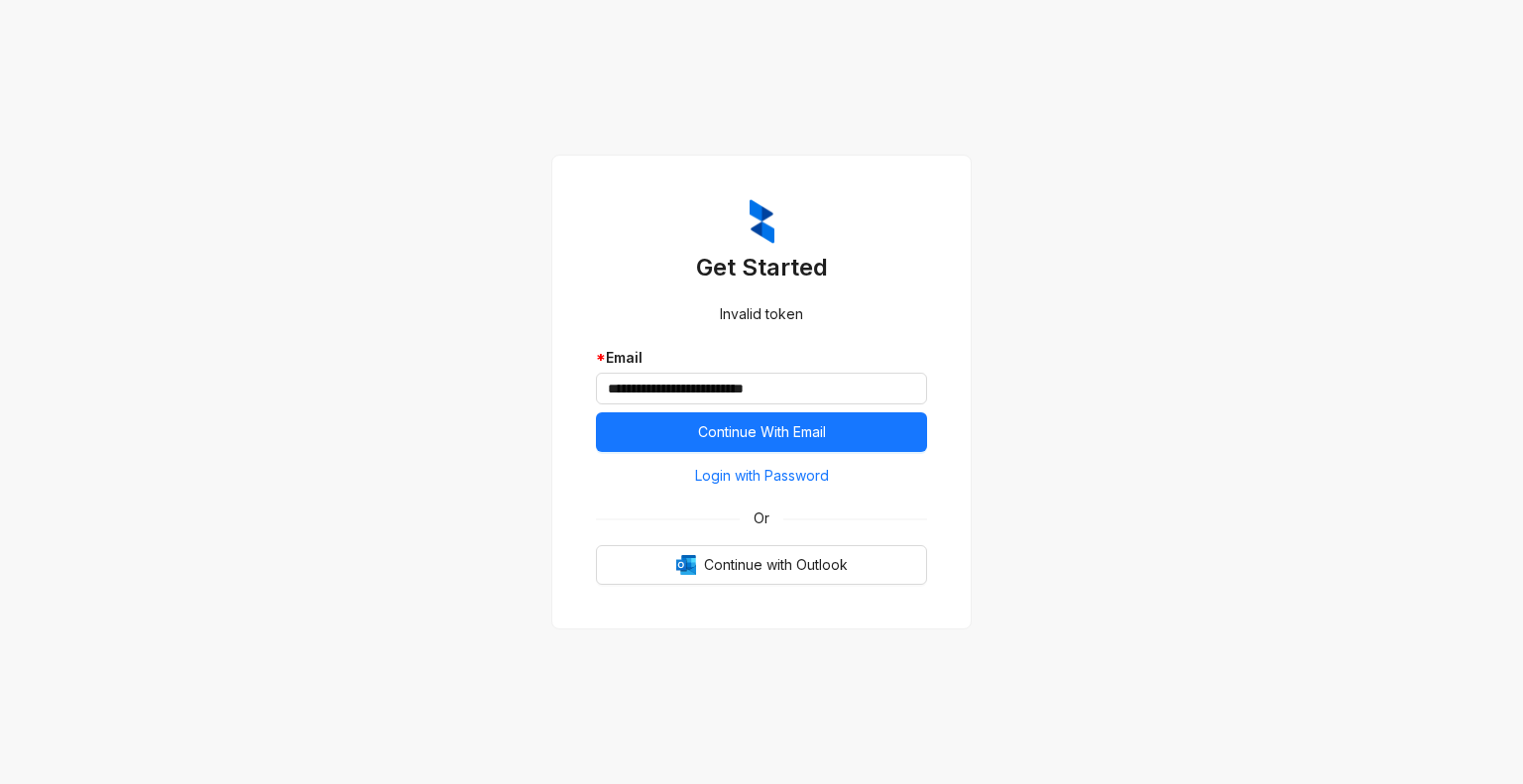 scroll, scrollTop: 0, scrollLeft: 0, axis: both 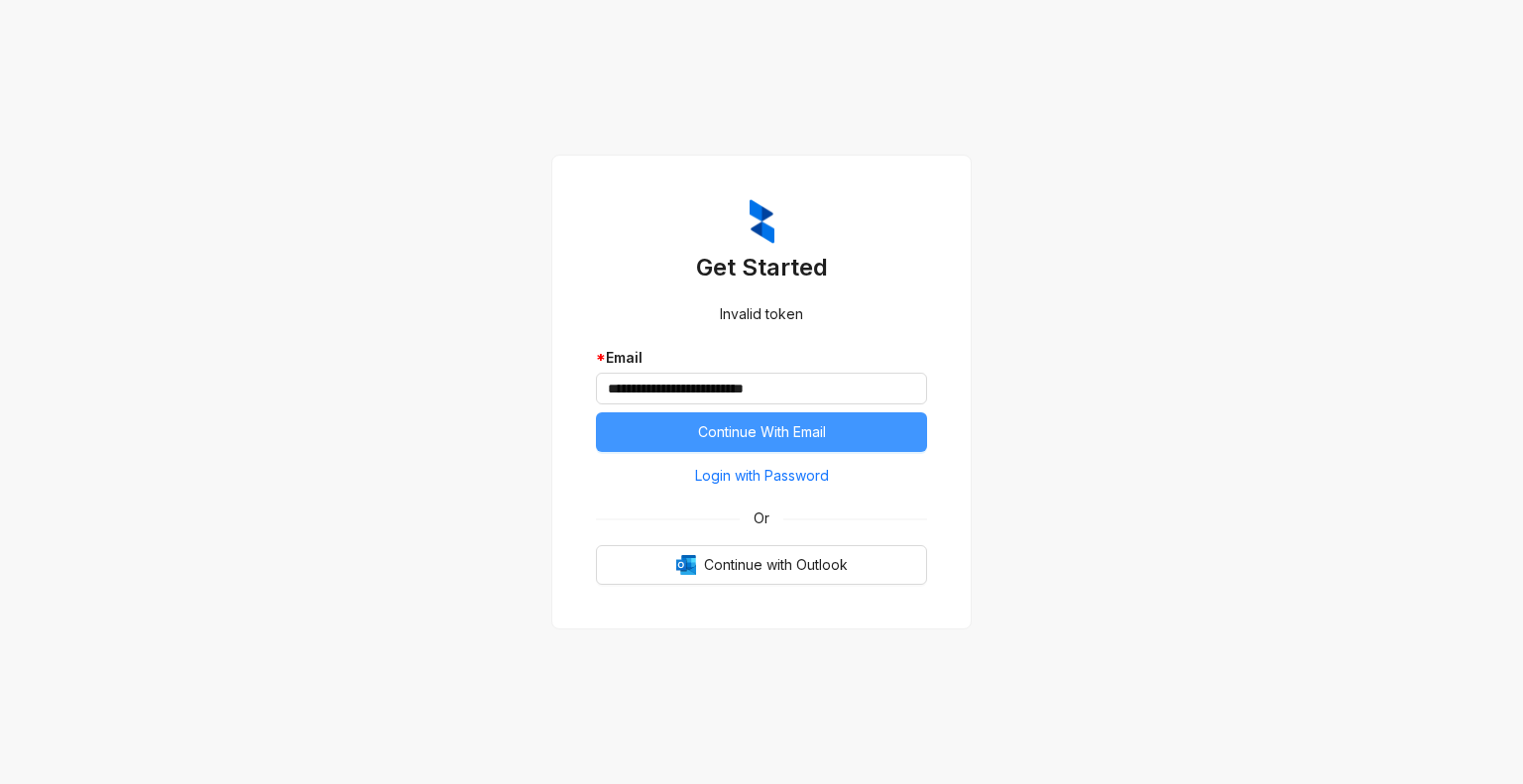 click on "Continue With Email" at bounding box center [762, 432] 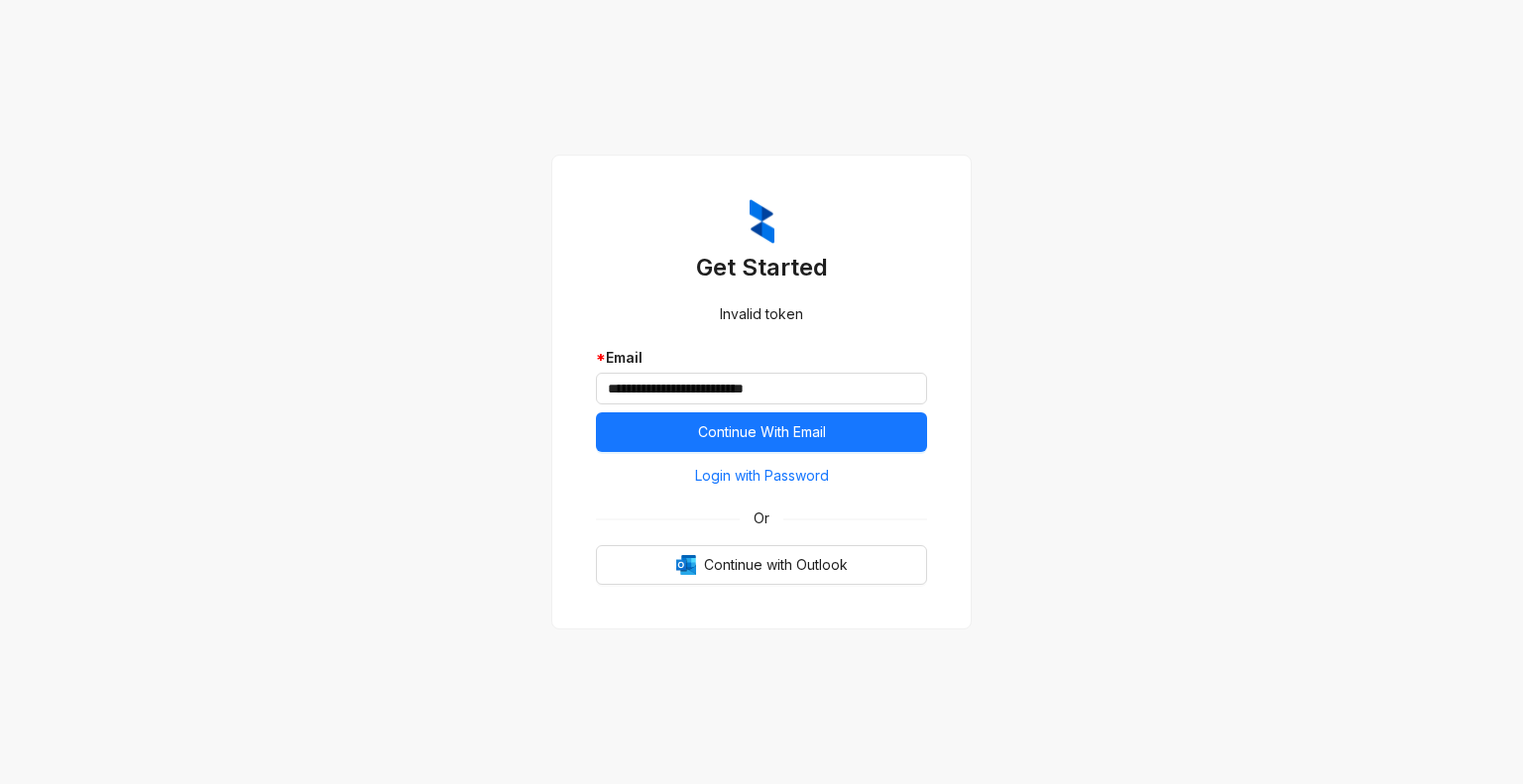scroll, scrollTop: 0, scrollLeft: 0, axis: both 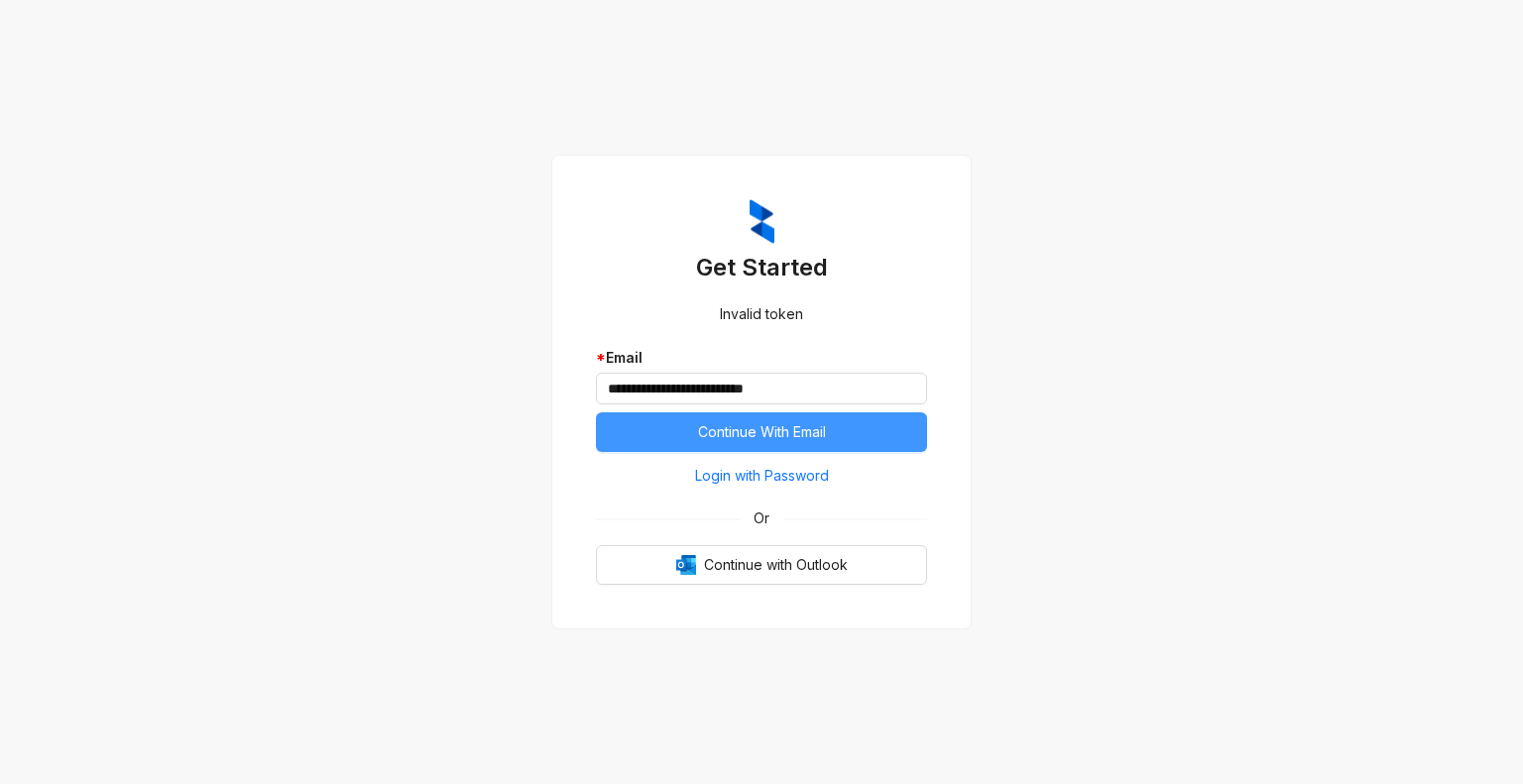 click on "Continue With Email" at bounding box center [762, 432] 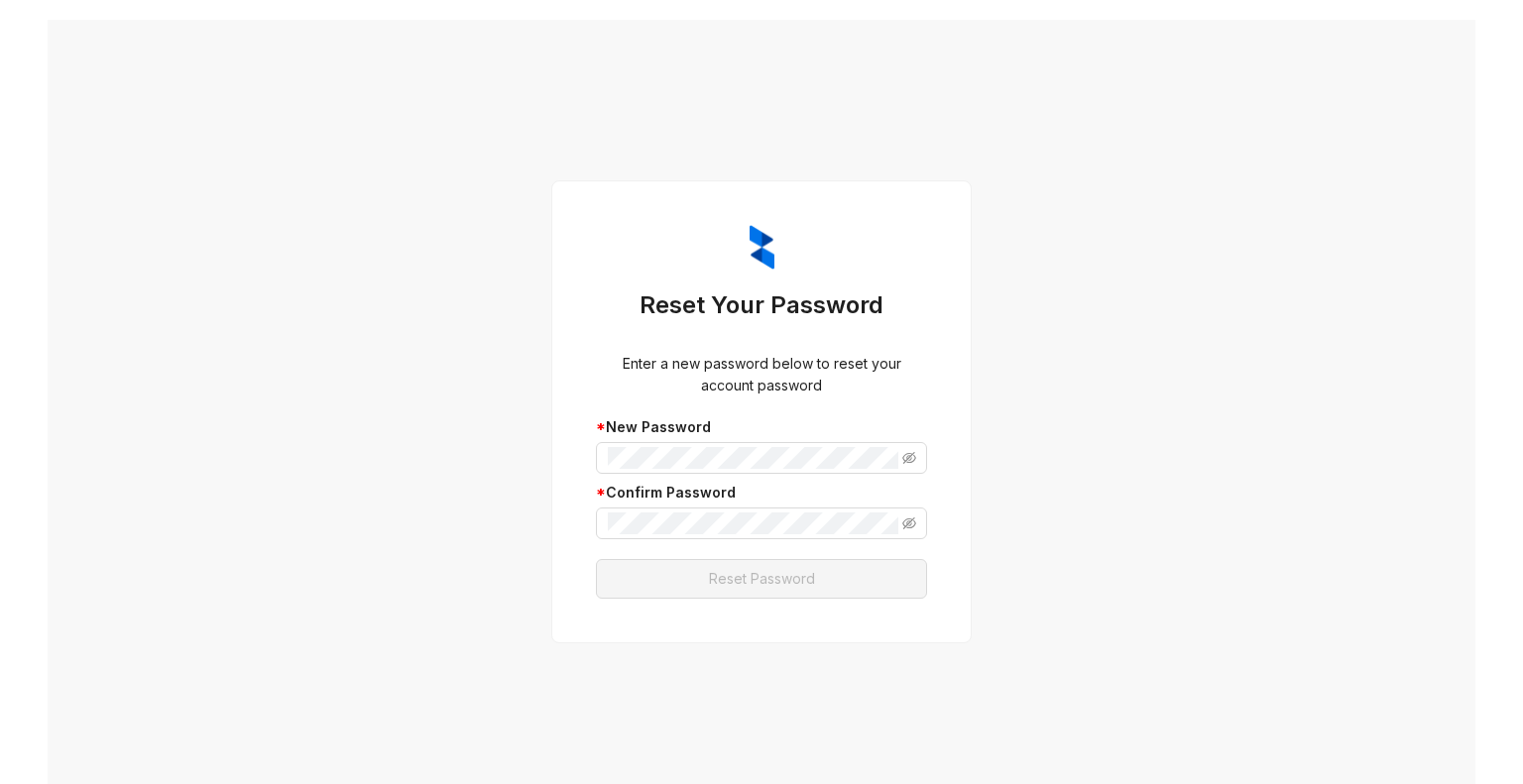 scroll, scrollTop: 0, scrollLeft: 0, axis: both 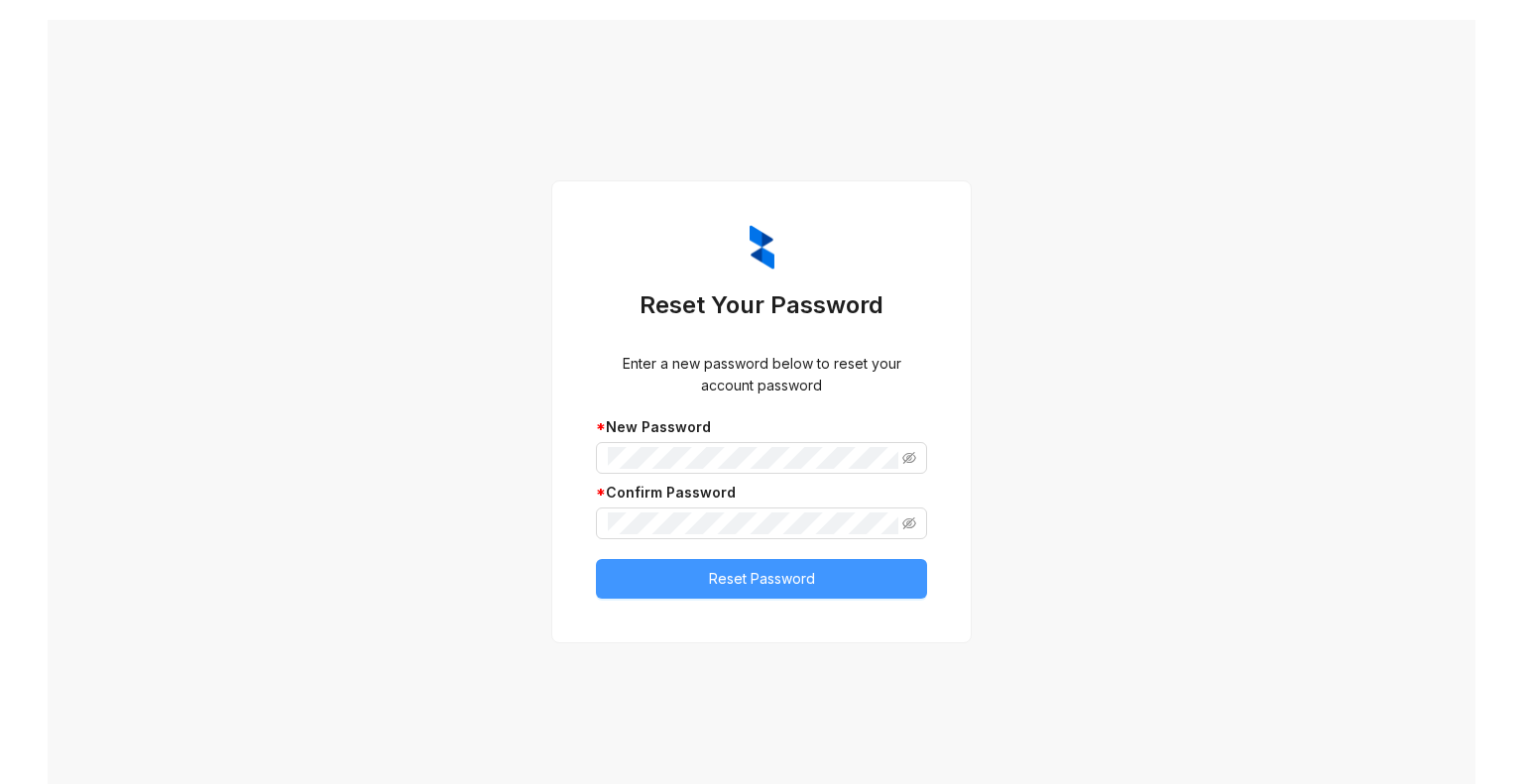 click on "Reset Password" at bounding box center [762, 579] 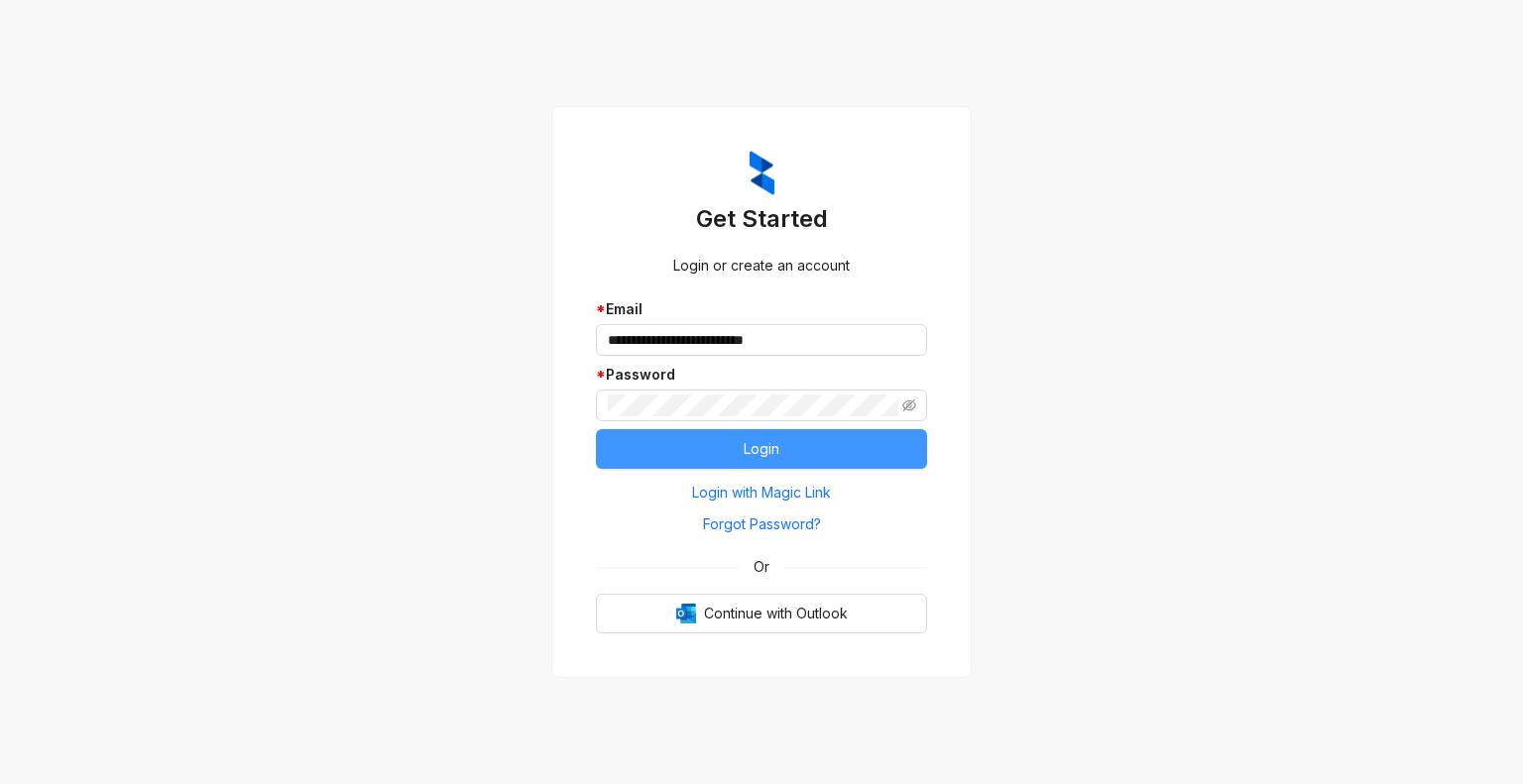 click on "Login" at bounding box center (762, 449) 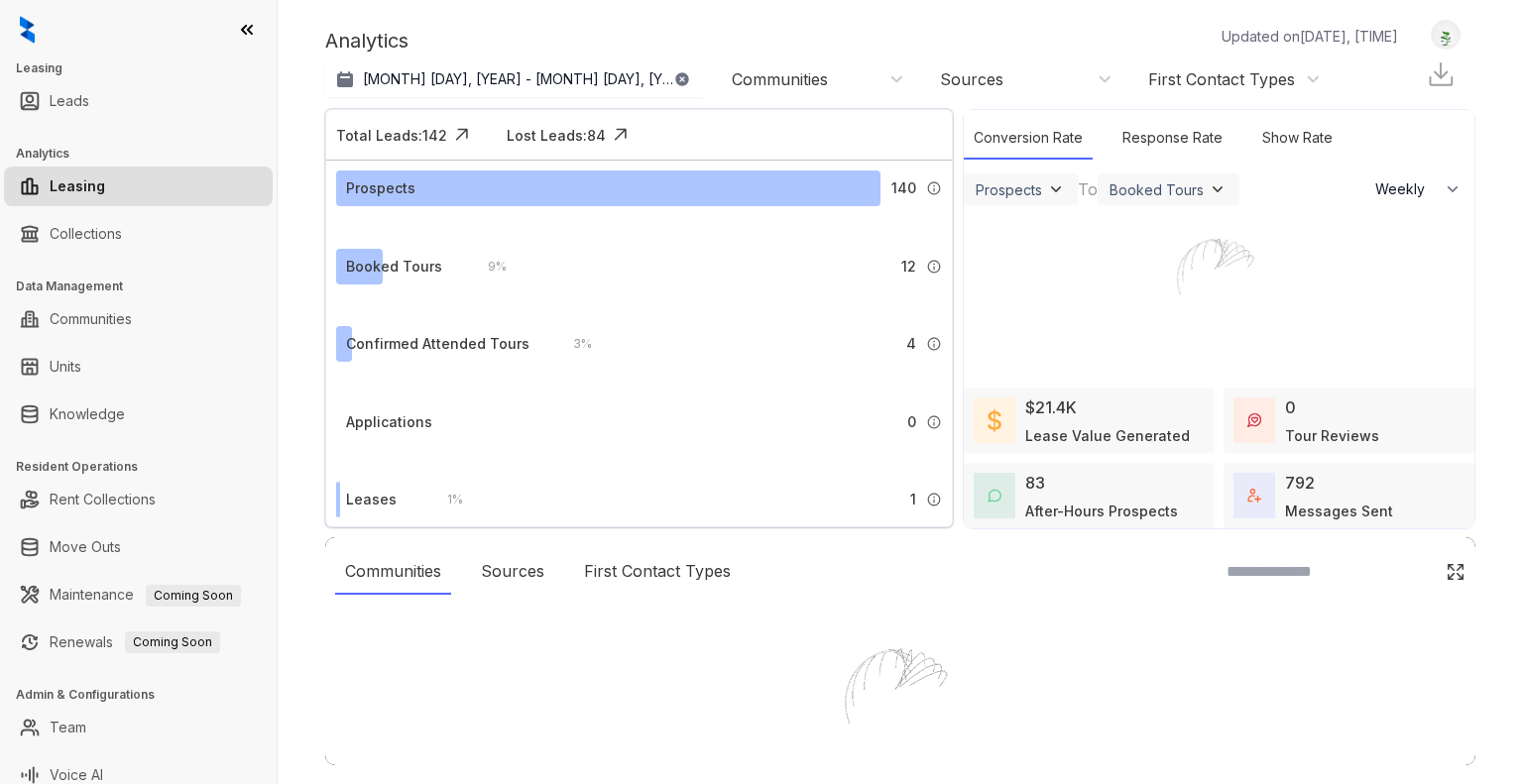 select on "******" 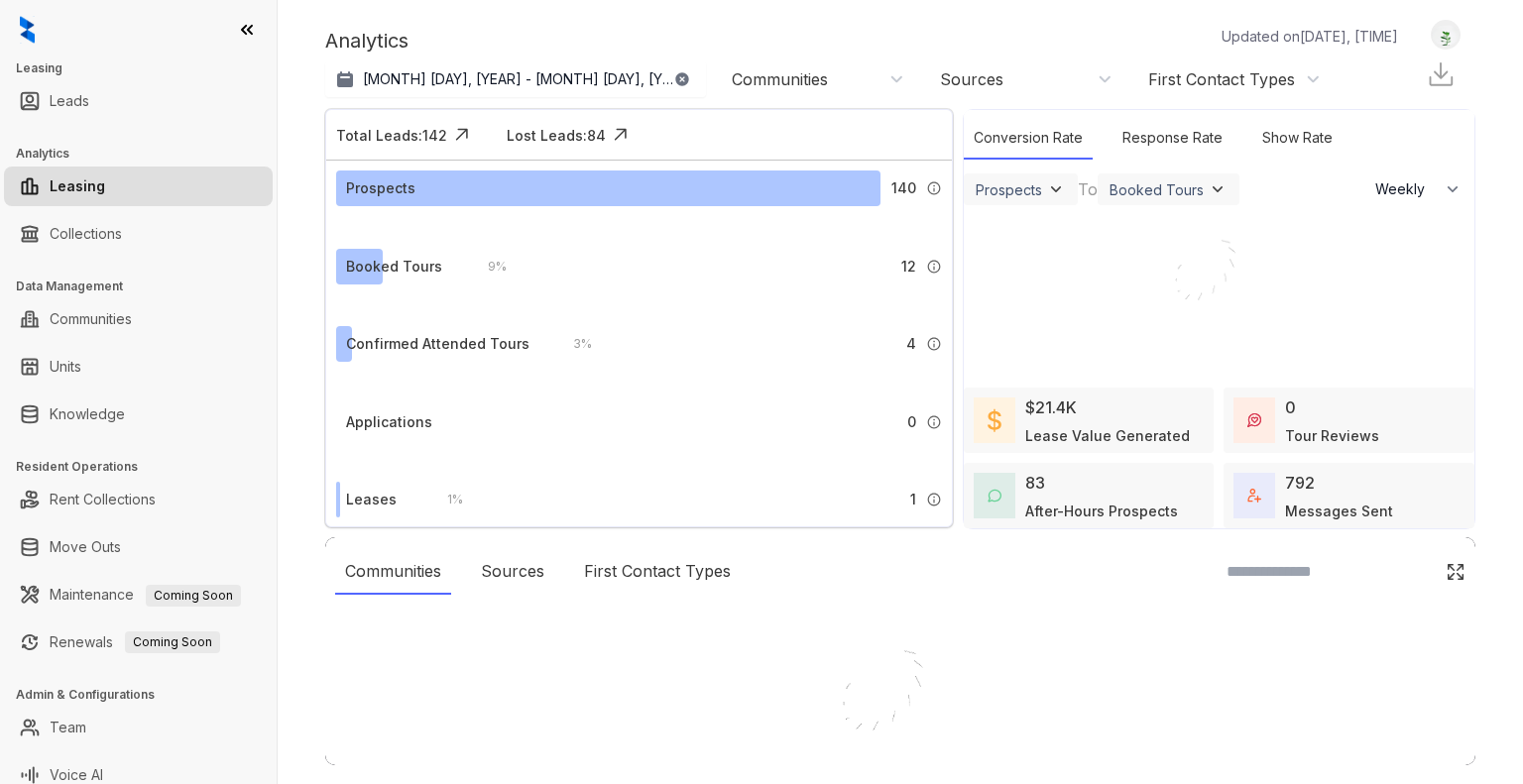 scroll, scrollTop: 0, scrollLeft: 0, axis: both 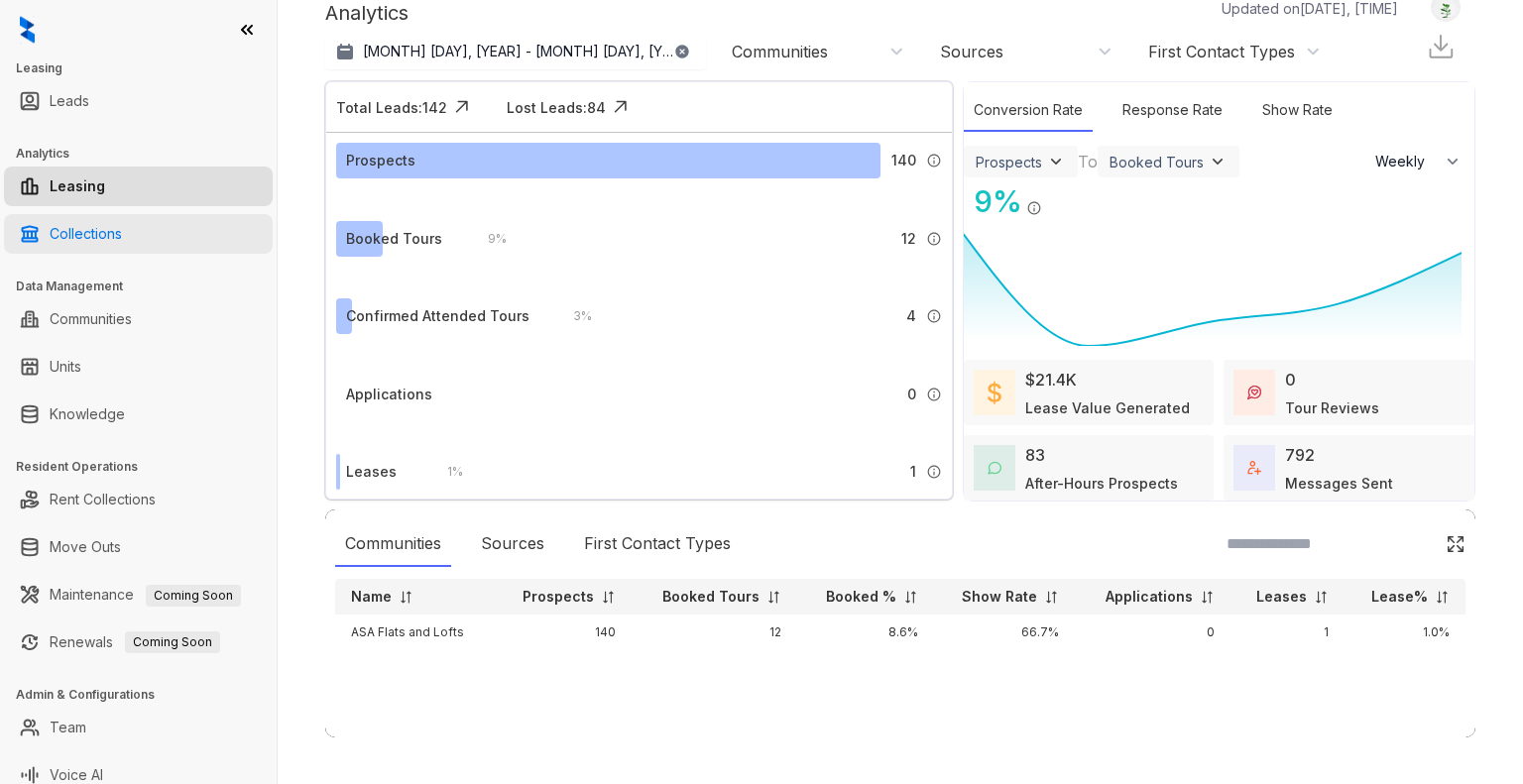 click on "Collections" at bounding box center [85, 234] 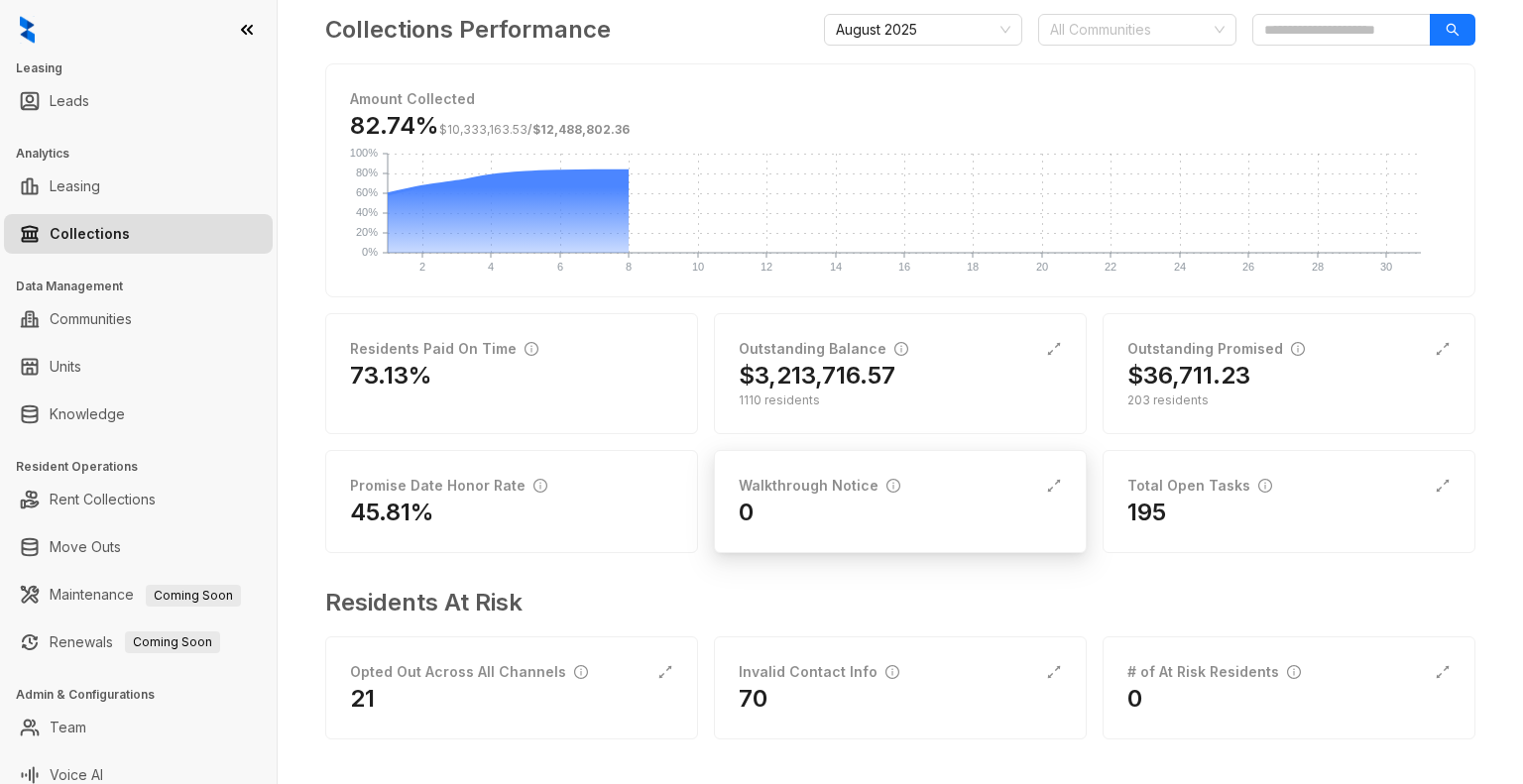 scroll, scrollTop: 0, scrollLeft: 0, axis: both 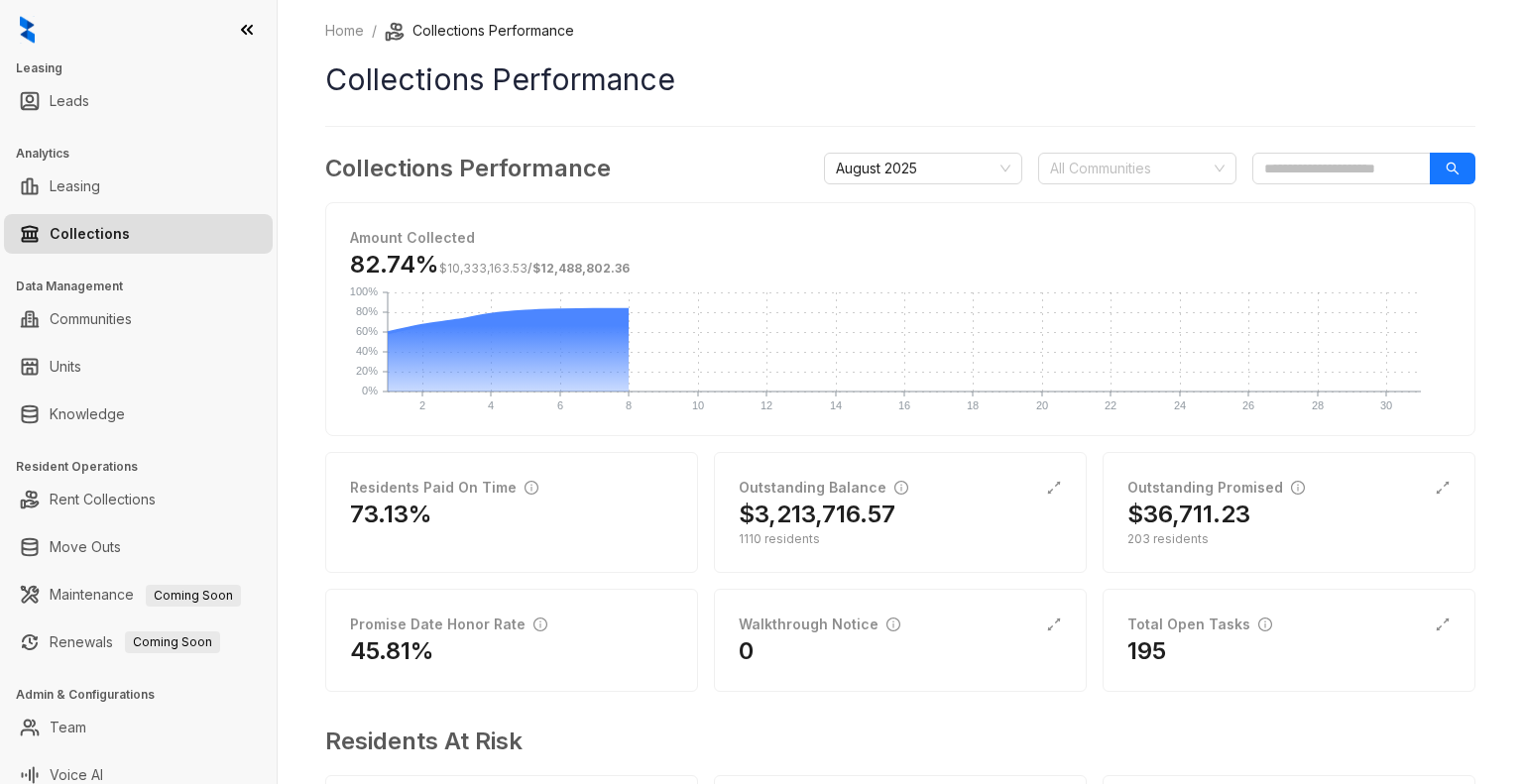 click on "Collections Performance [MONTH] [YEAR]  All Communities Amount Collected 82.74% $10,333,163.53  /  $12,488,802.36 2 2 4 4 6 6 8 8 10 10 12 12 14 14 16 16 18 18 20 20 22 22 24 24 26 26 28 28 30 30 0% 0% 20% 20% 40% 40% 60% 60% 80% 80% 100% 100% Residents Paid On Time 73.13% Outstanding Balance $3,213,716.57 1110 residents Outstanding Promised $36,711.23 203 residents Promise Date Honor Rate 45.81% Walkthrough Notice 0 Total Open Tasks 195 Residents At Risk Opted Out Across All Channels 21 Invalid Contact Info 70 # of At Risk Residents 0" at bounding box center (900, 528) 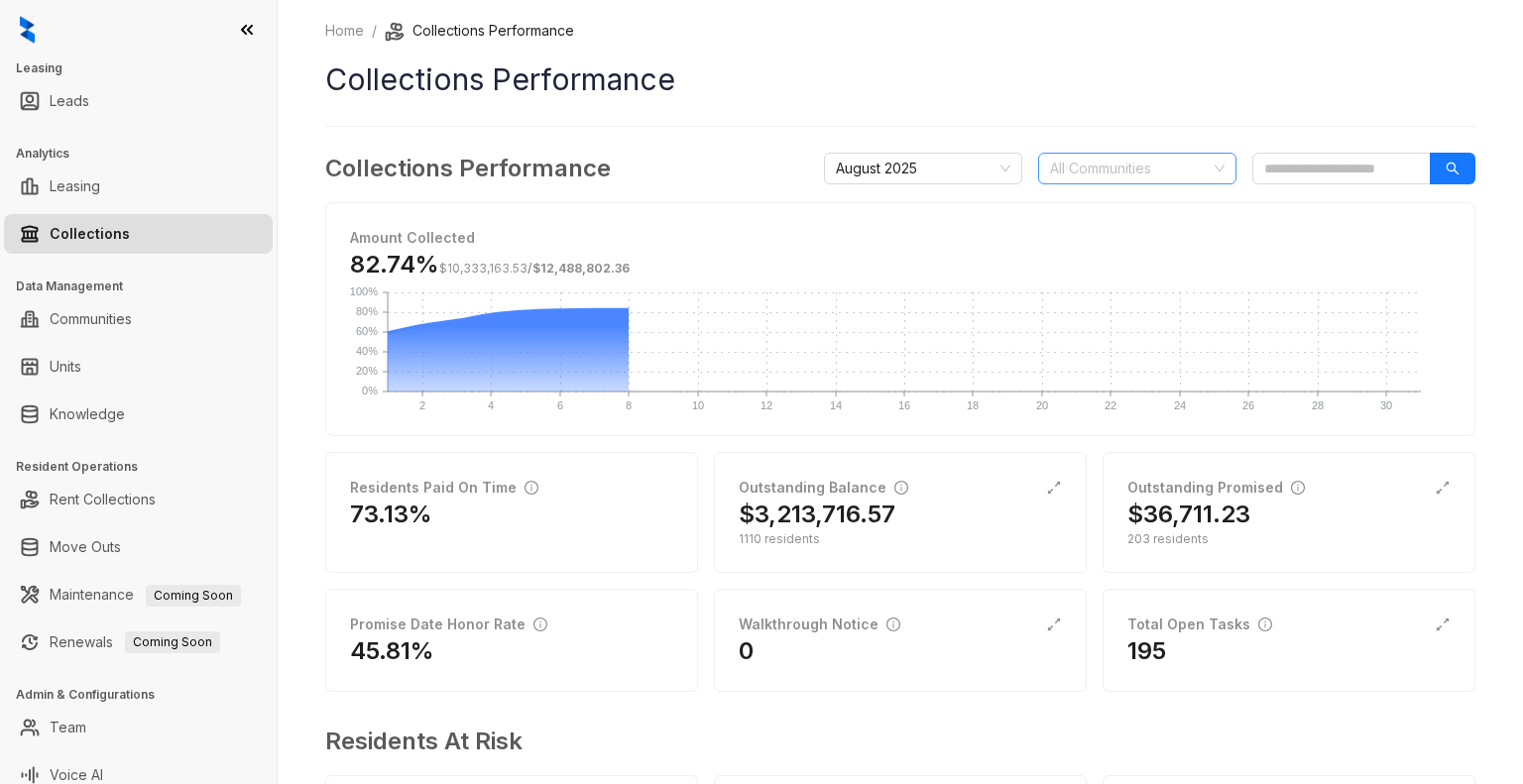 click at bounding box center (1126, 168) 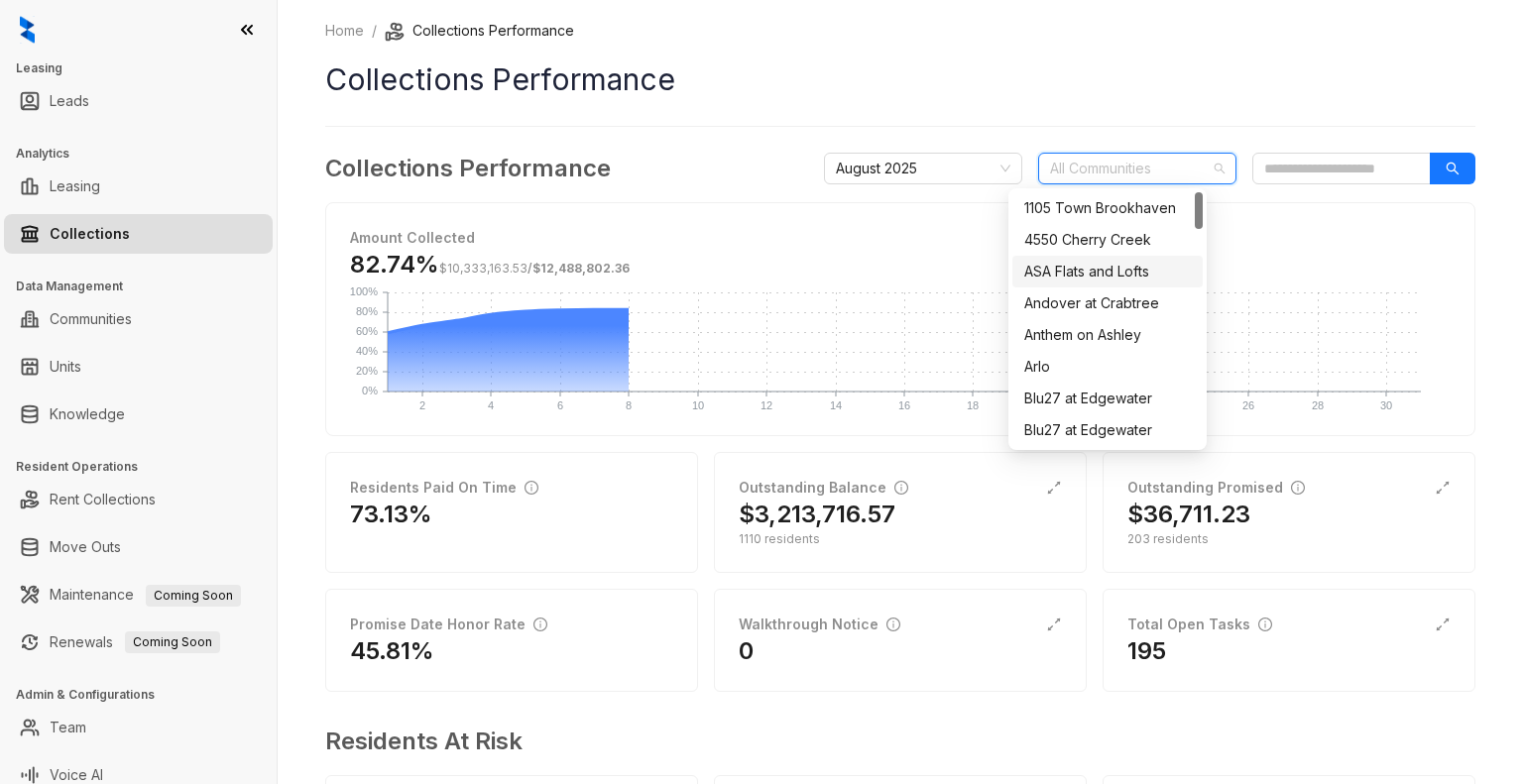 click on "ASA Flats and Lofts" at bounding box center [1108, 272] 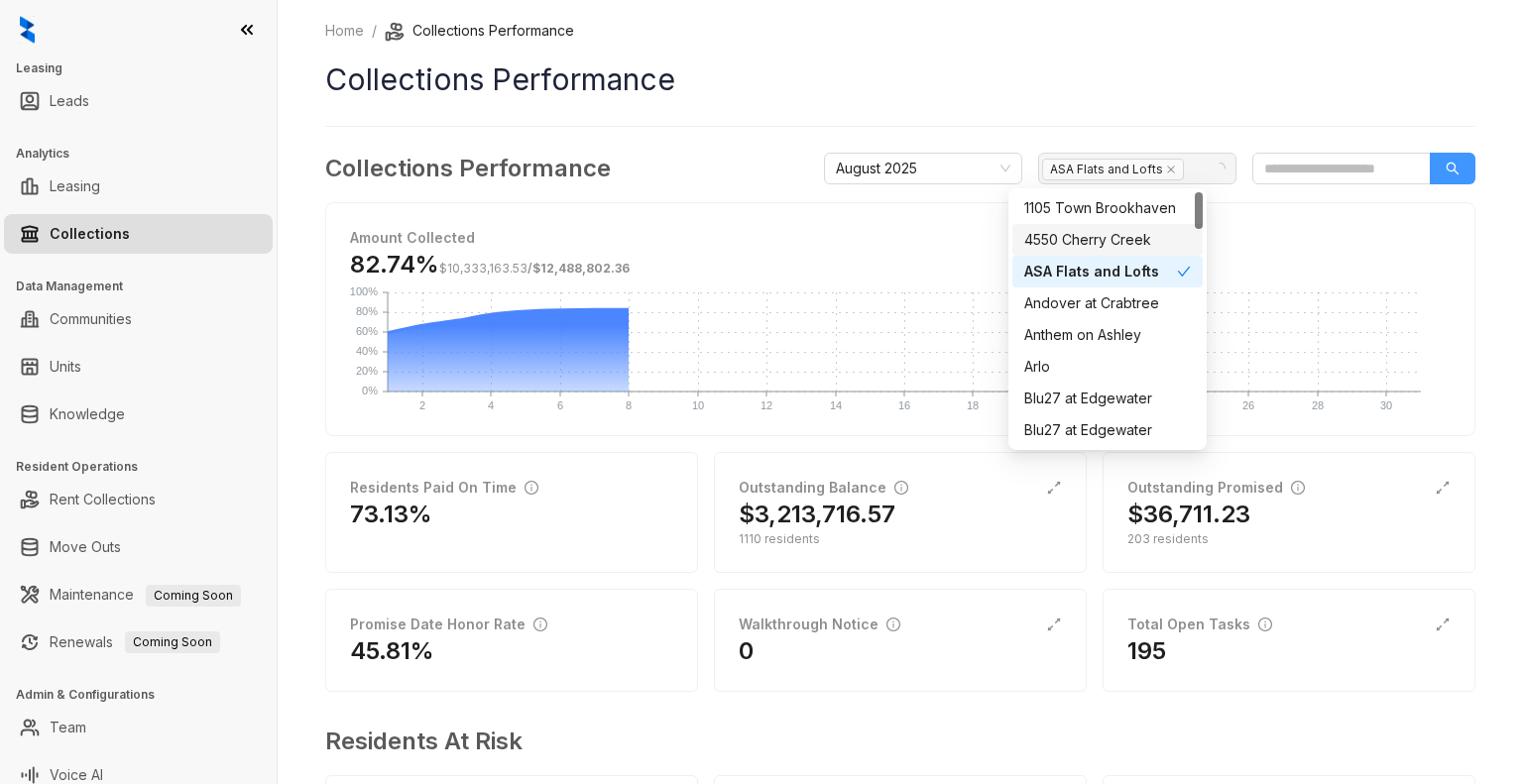 click 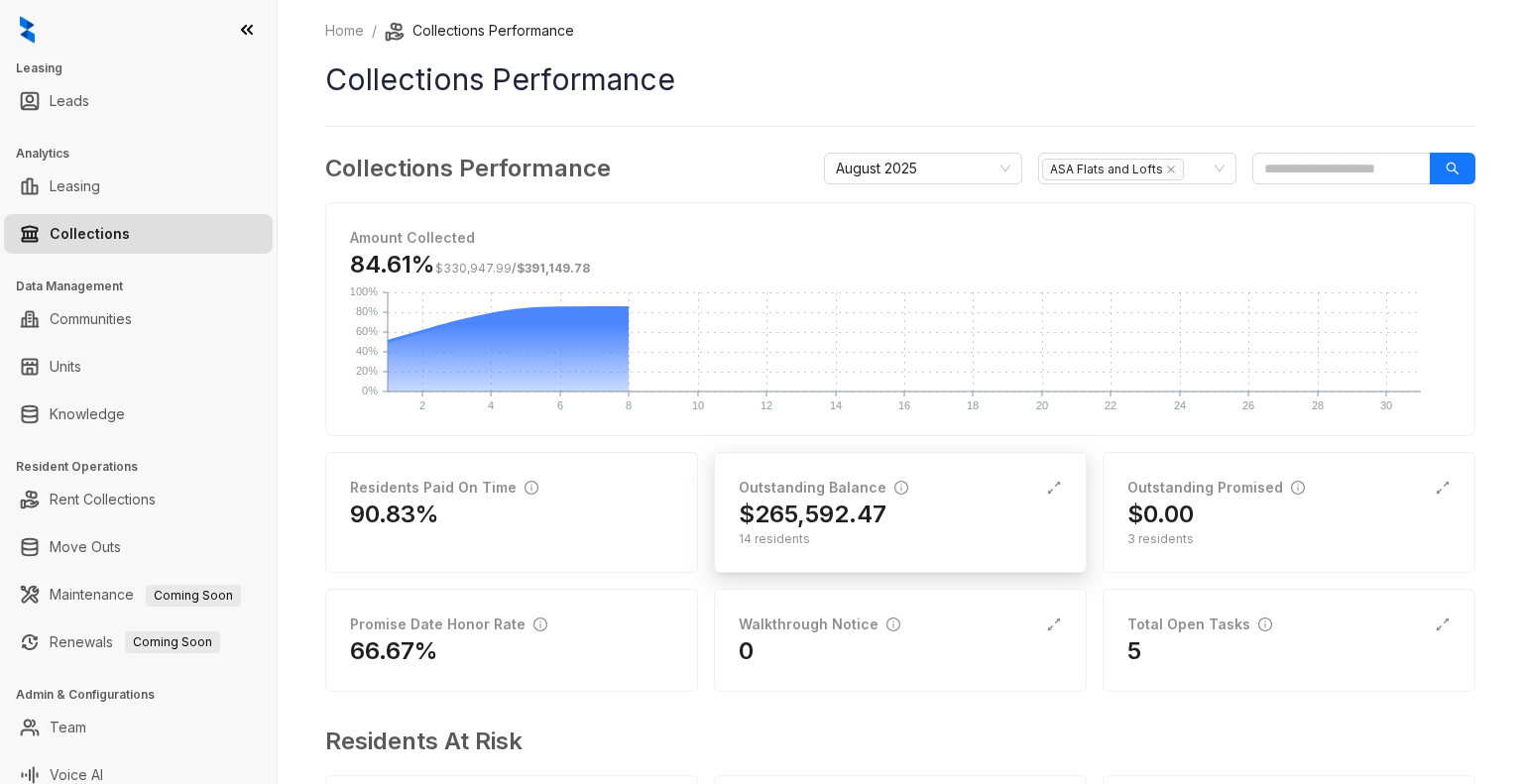 click on "Outstanding Balance $265,592.47 14 residents" at bounding box center [900, 512] 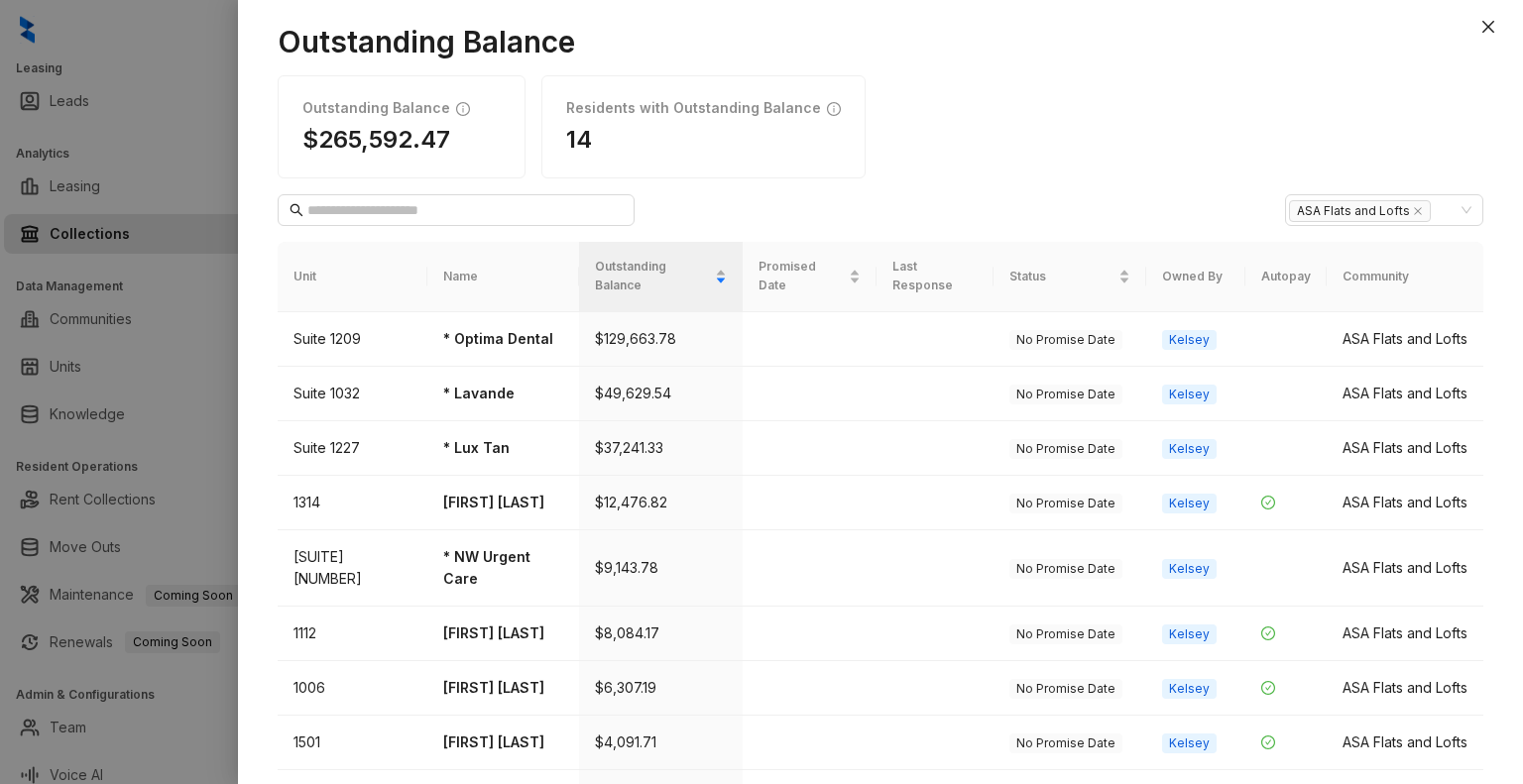 scroll, scrollTop: 305, scrollLeft: 0, axis: vertical 